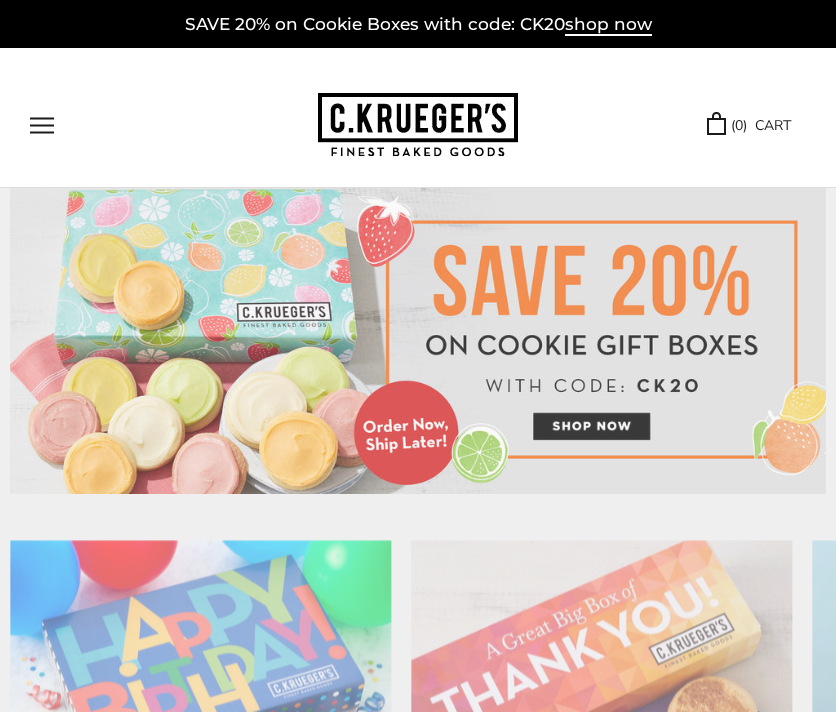scroll, scrollTop: 0, scrollLeft: 0, axis: both 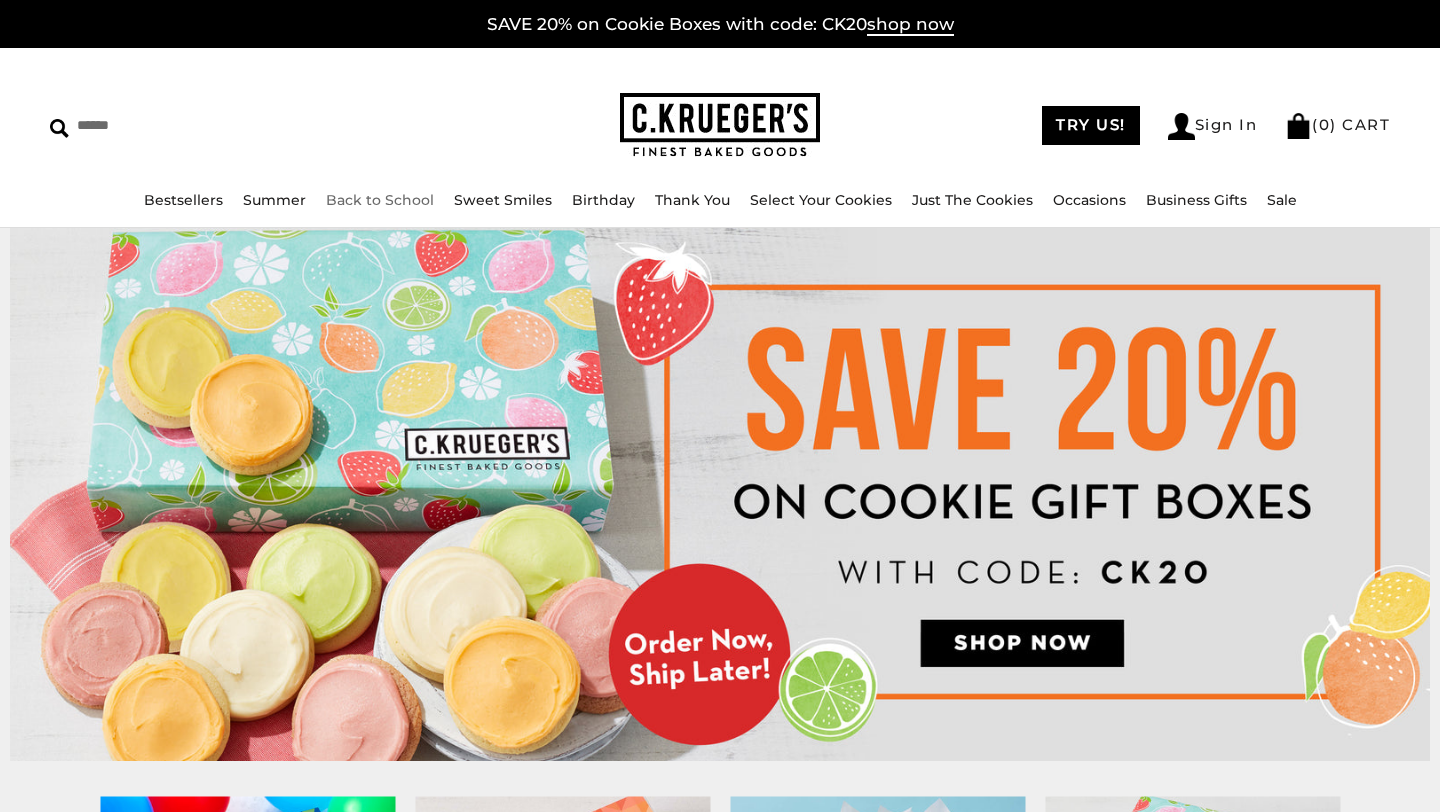 click on "Back to School" at bounding box center (380, 200) 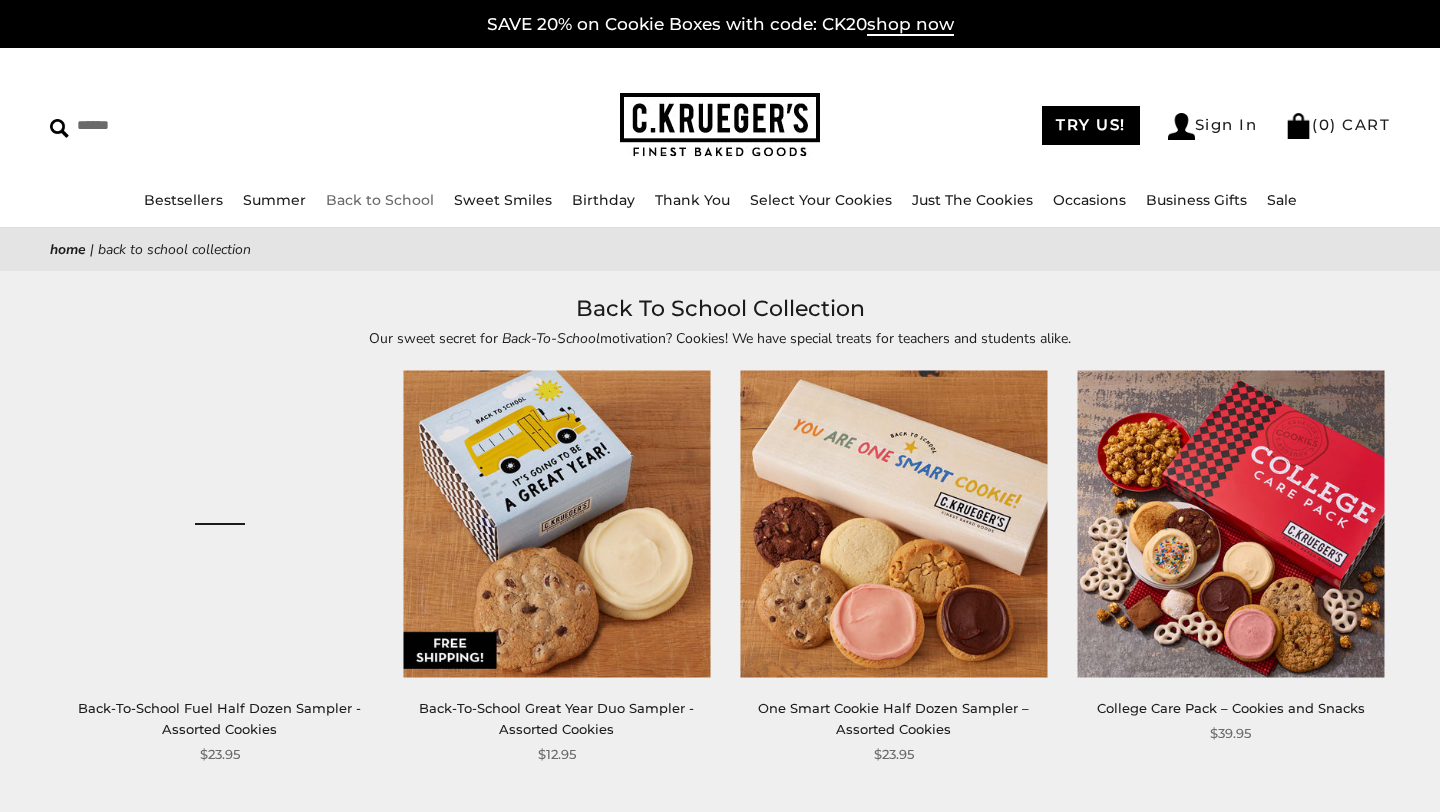 scroll, scrollTop: 0, scrollLeft: 0, axis: both 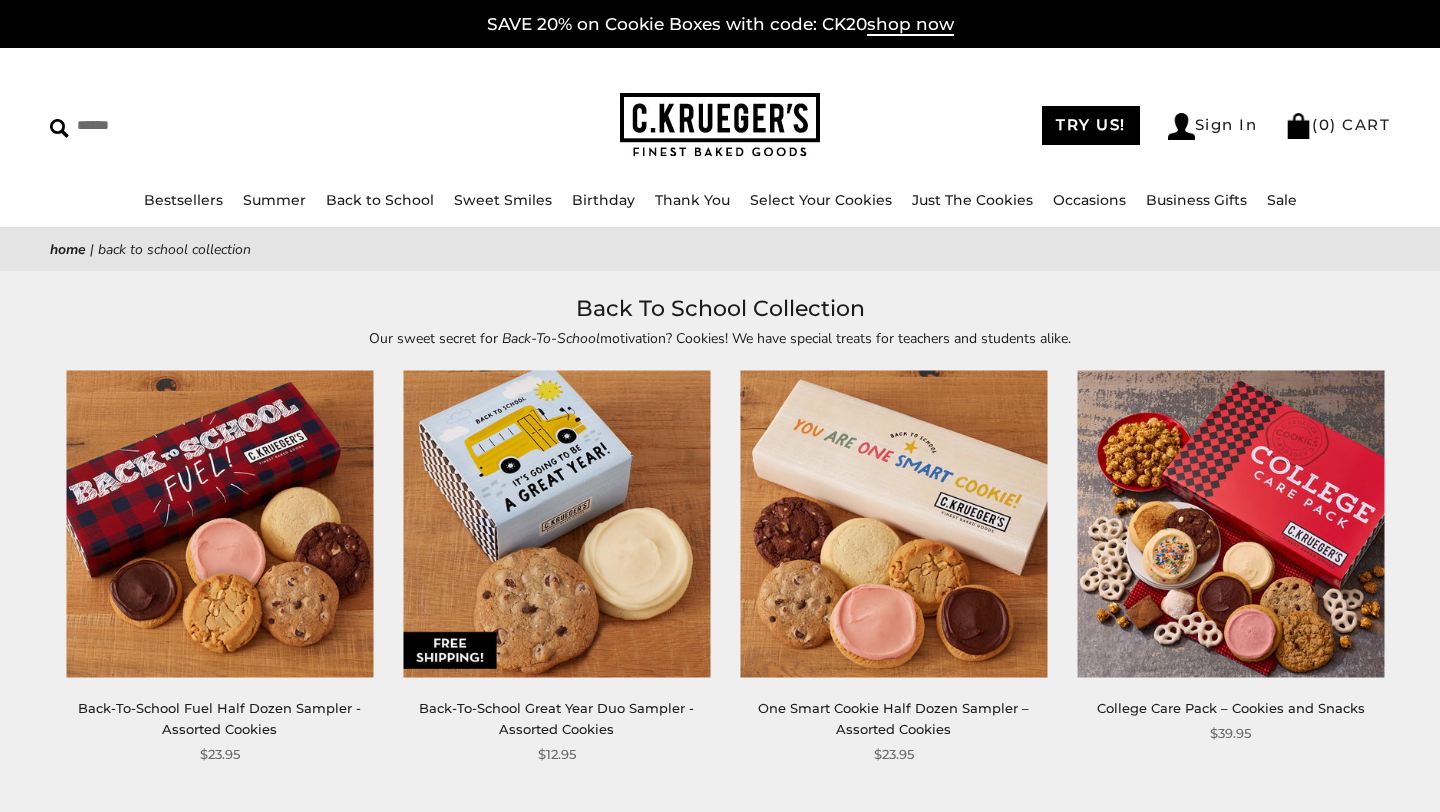 click at bounding box center [556, 524] 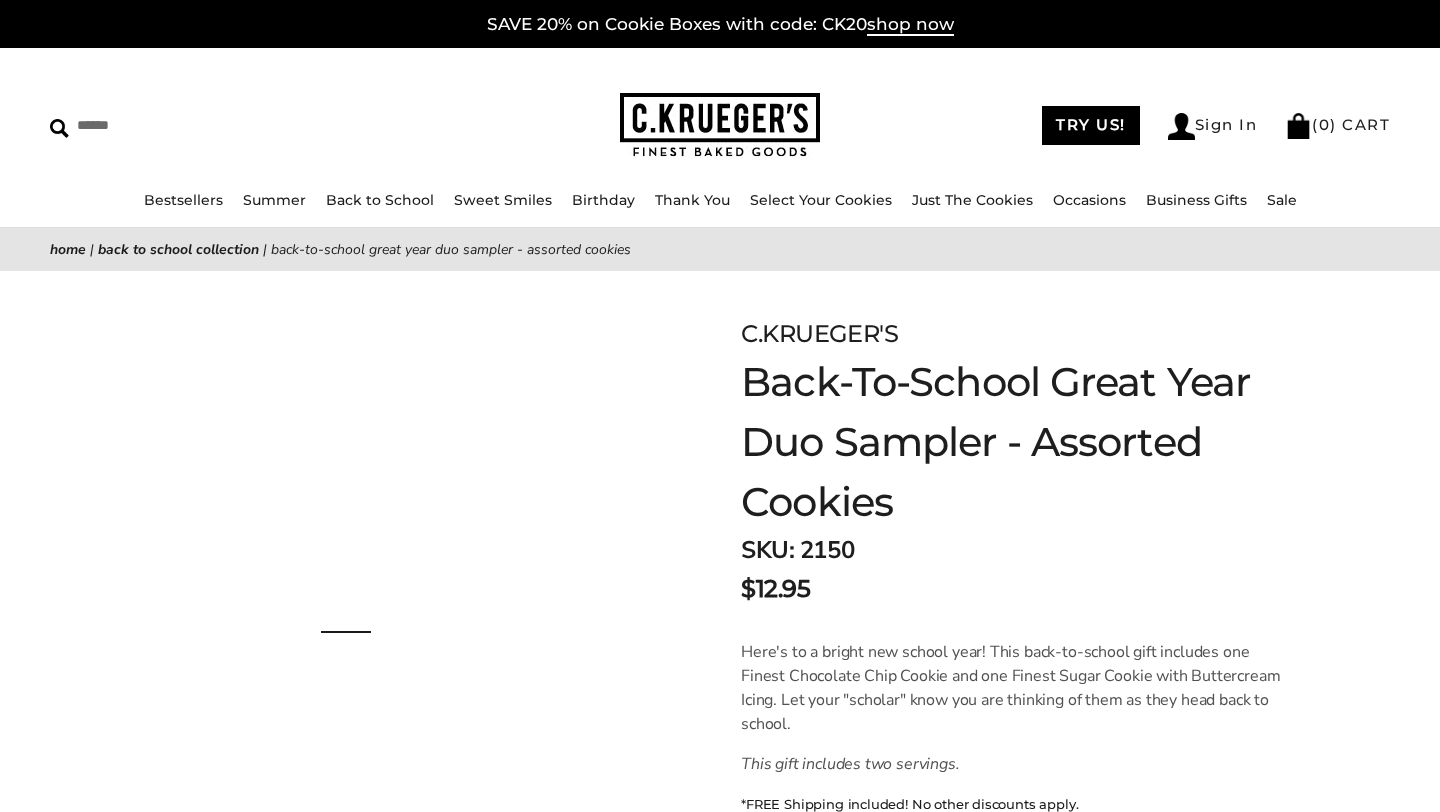 scroll, scrollTop: 0, scrollLeft: 0, axis: both 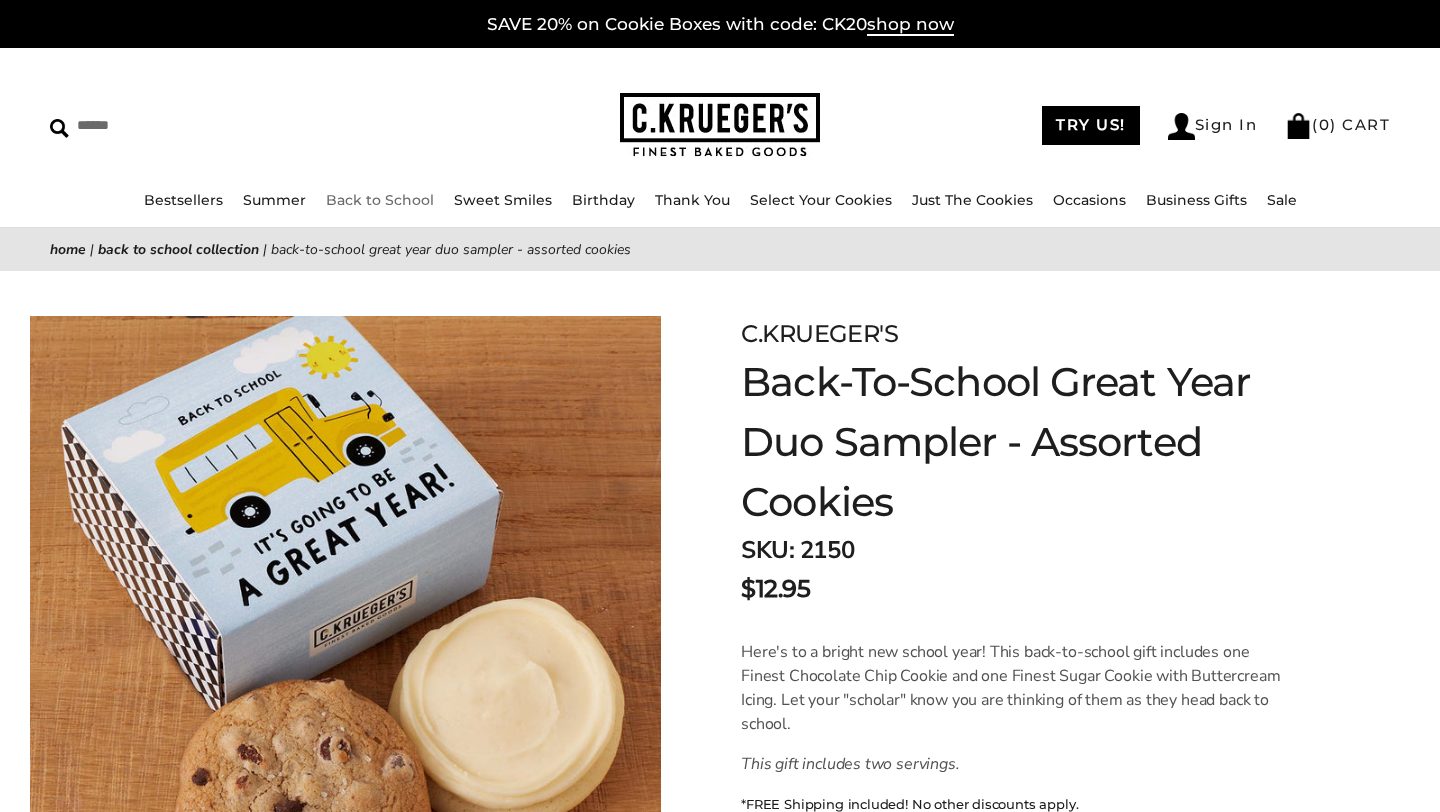 click on "Back to School" at bounding box center (380, 200) 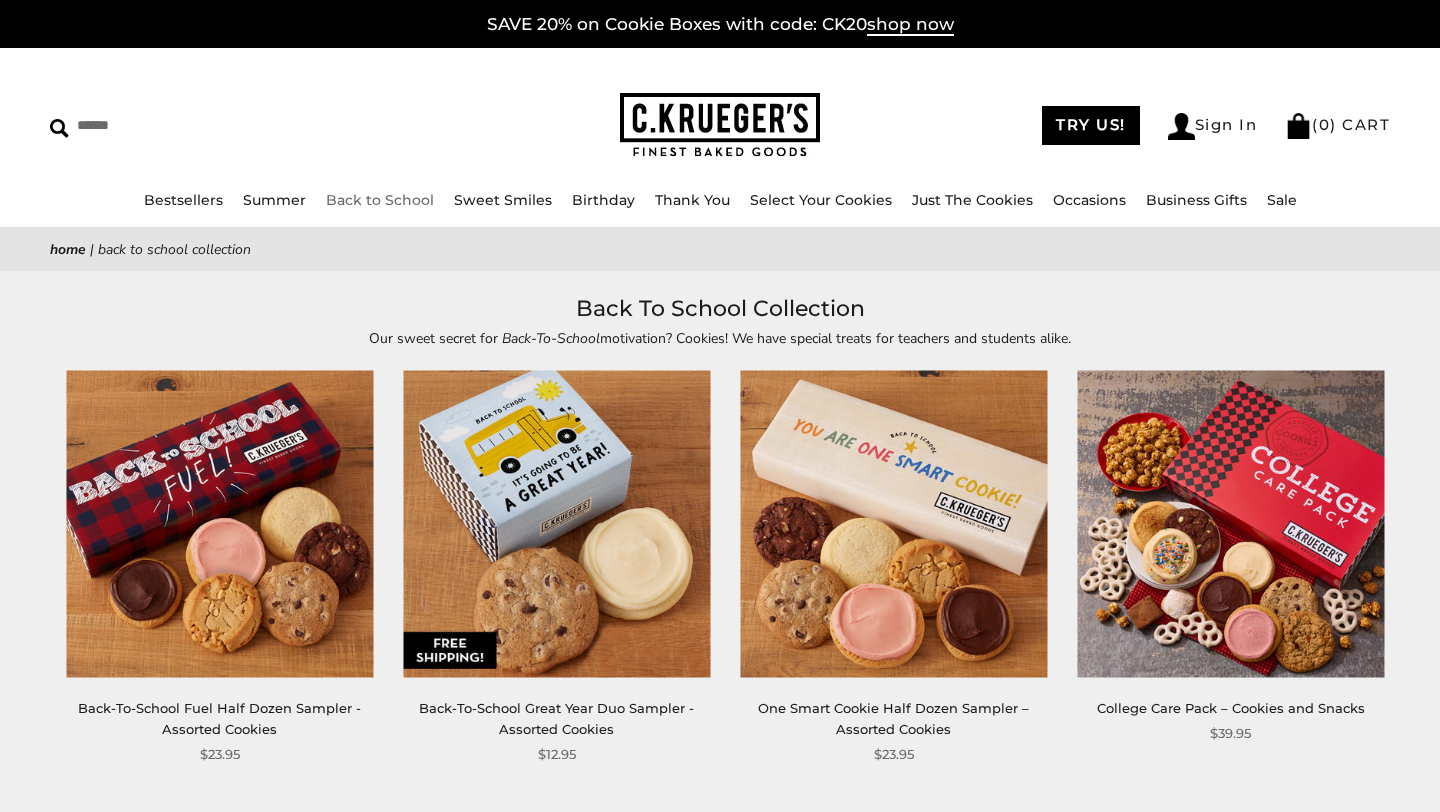scroll, scrollTop: 0, scrollLeft: 0, axis: both 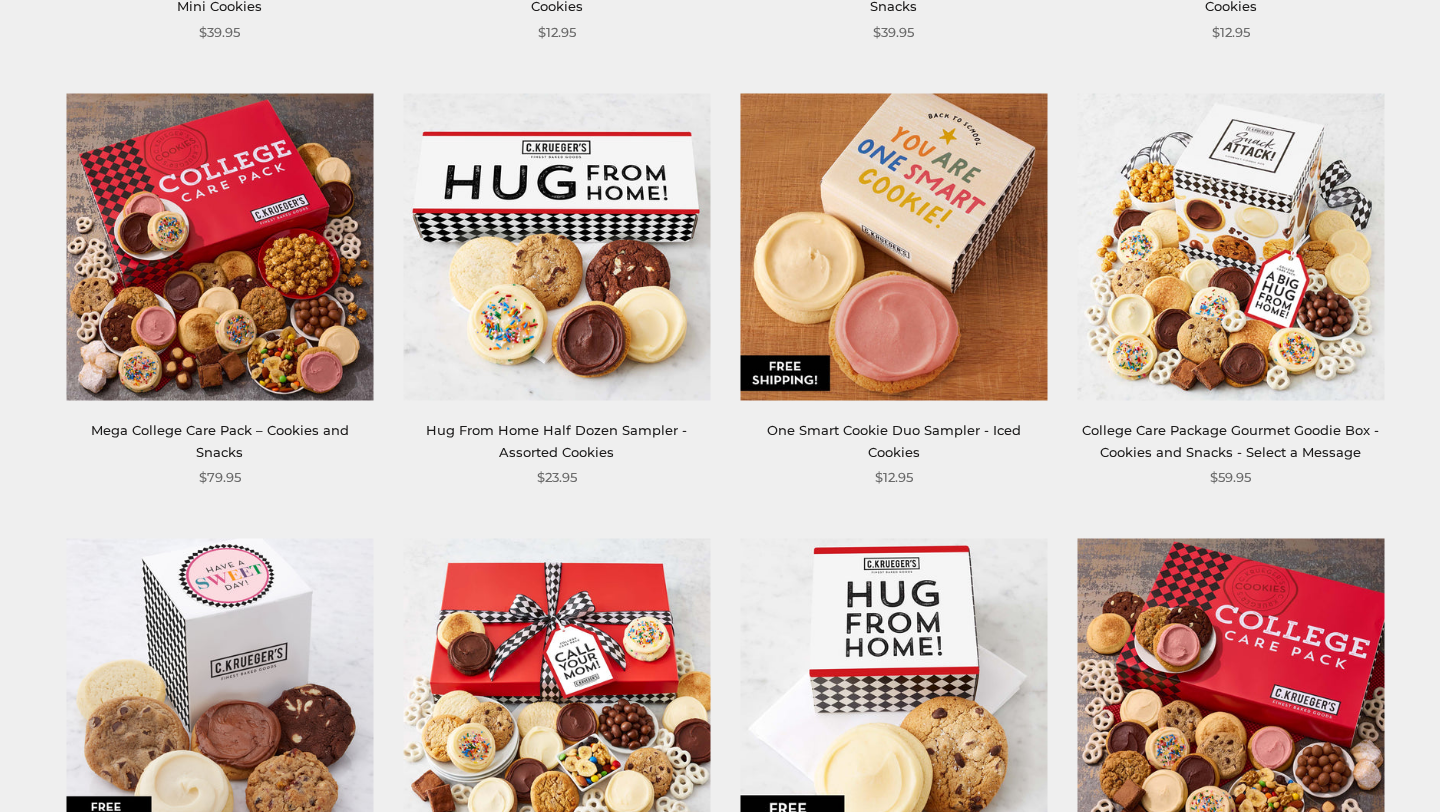 click at bounding box center (893, 246) 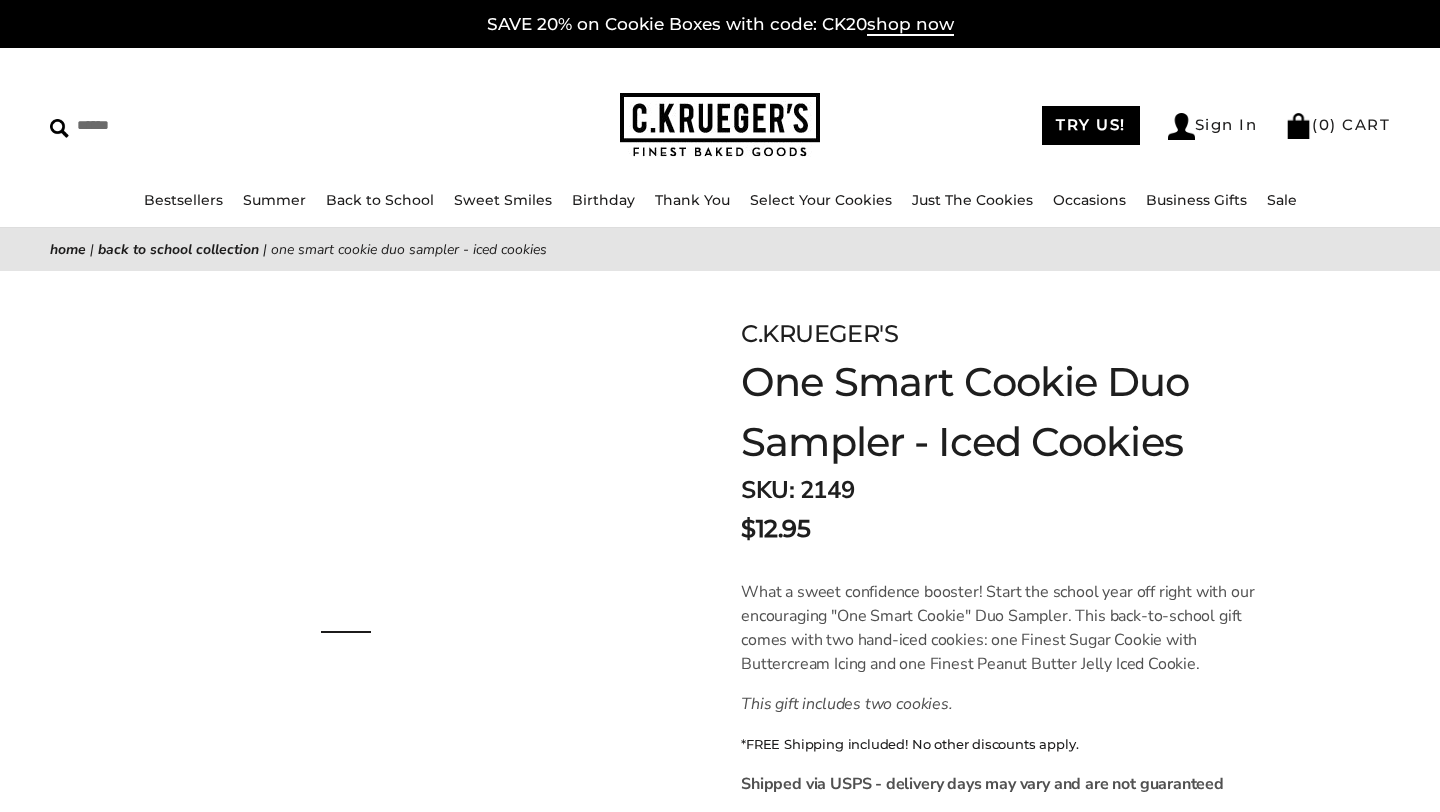scroll, scrollTop: 0, scrollLeft: 0, axis: both 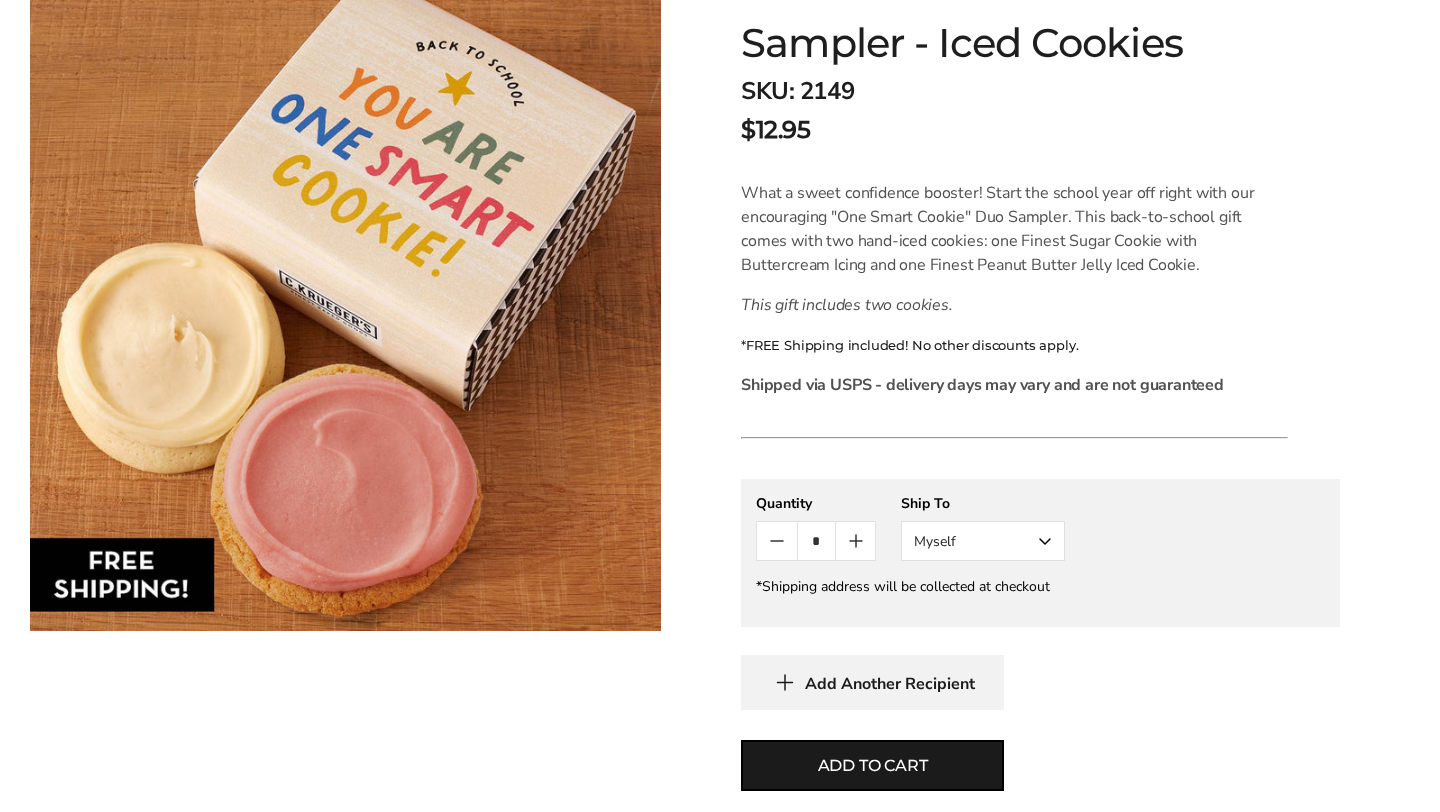 click on "Myself" at bounding box center [983, 541] 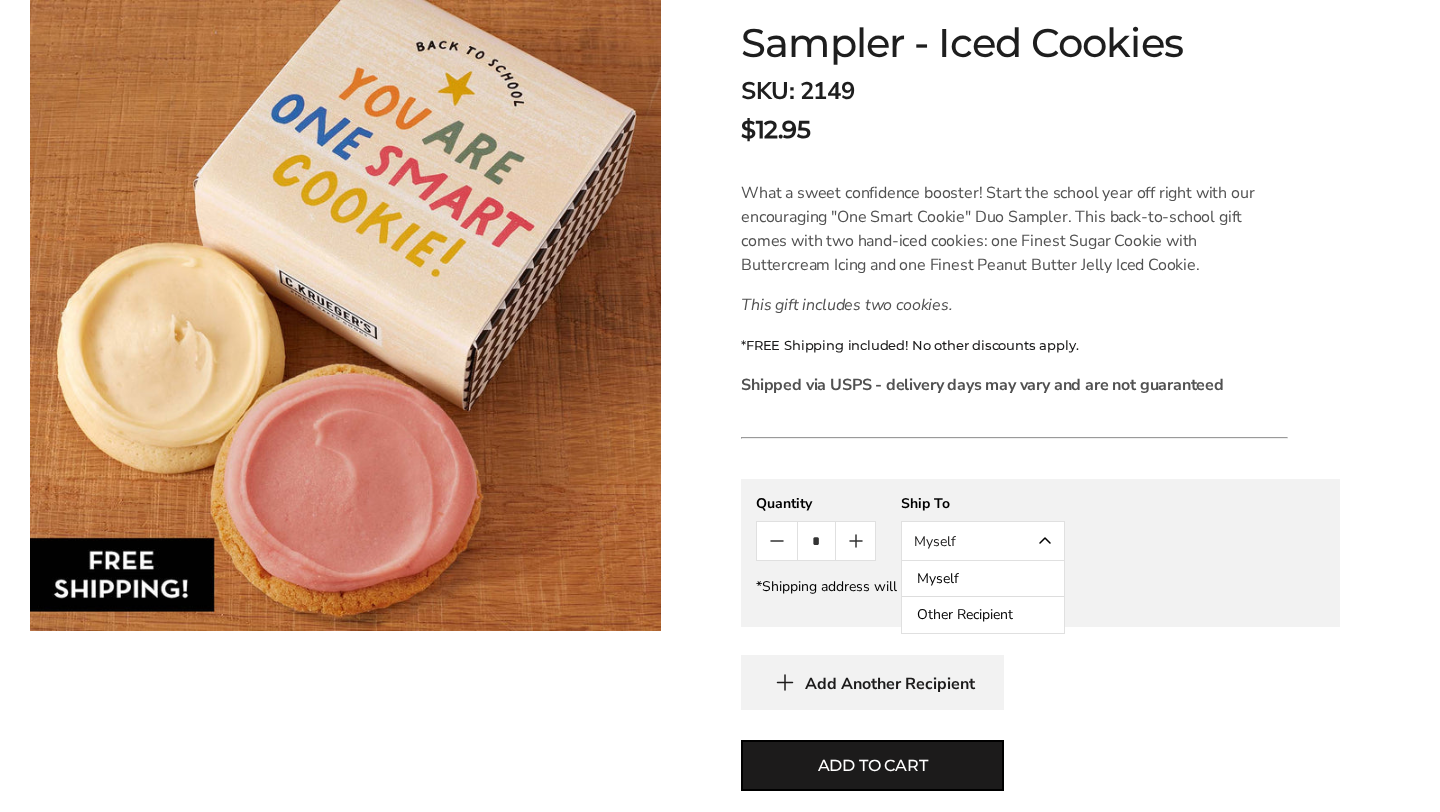 click on "Other Recipient" at bounding box center [983, 615] 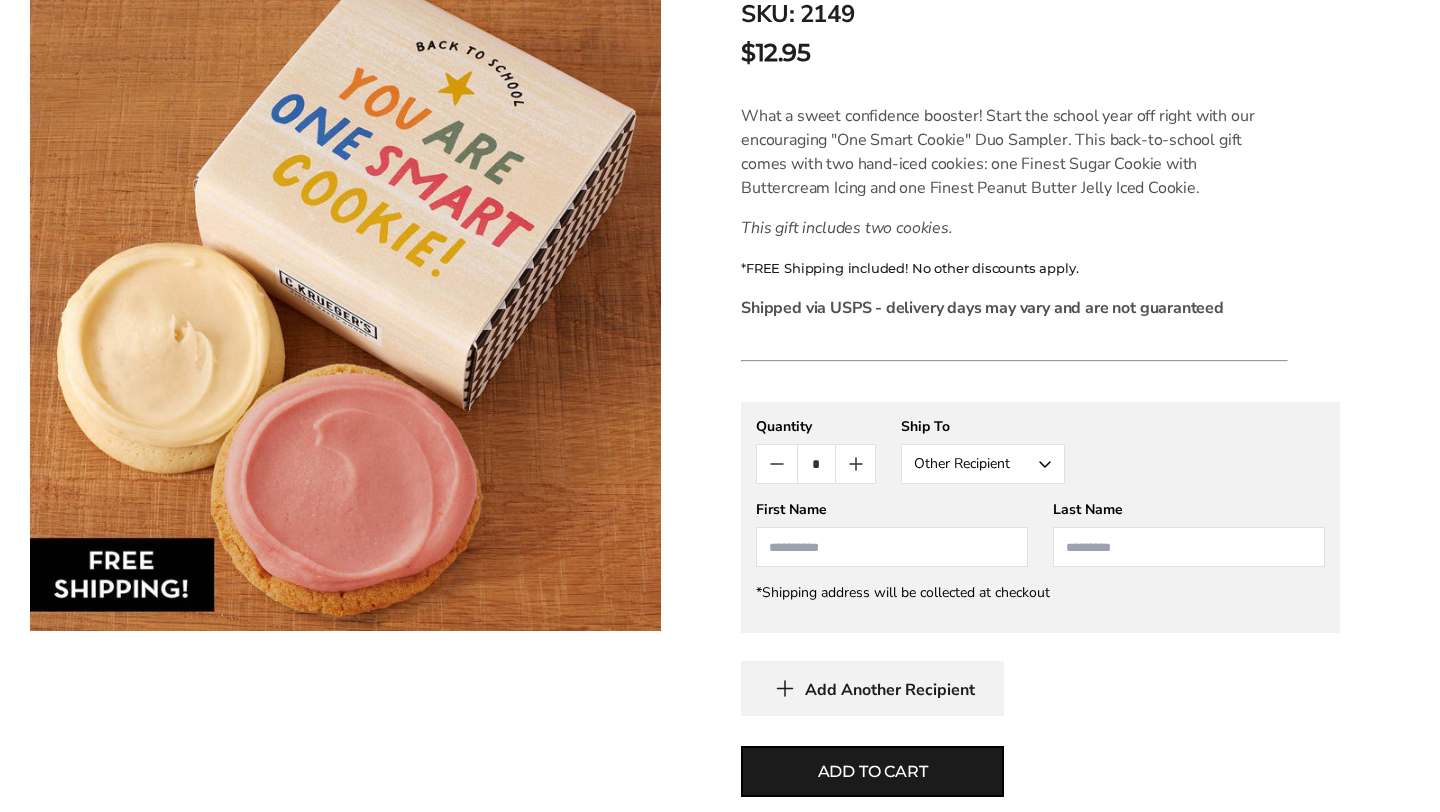 scroll, scrollTop: 519, scrollLeft: 0, axis: vertical 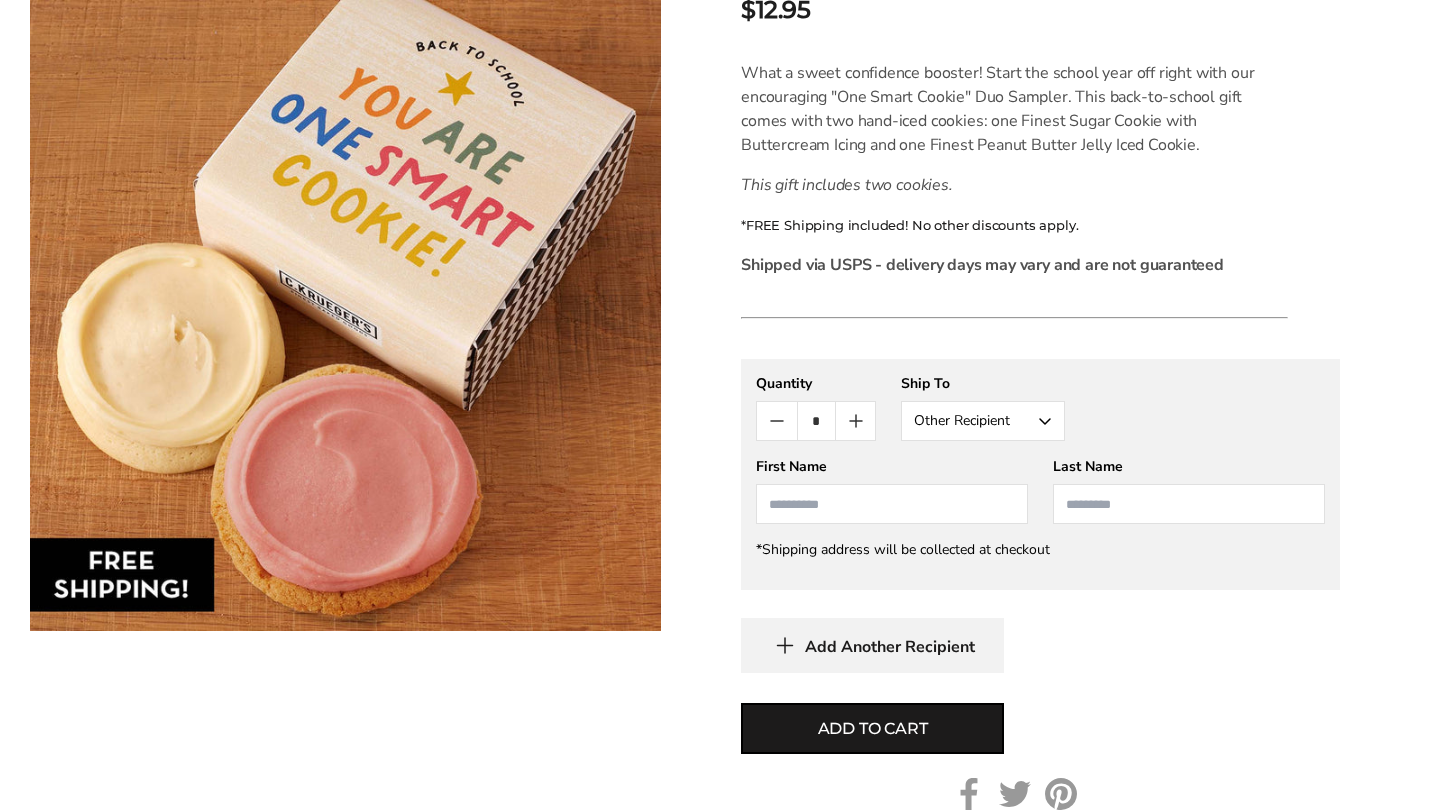 click at bounding box center (892, 504) 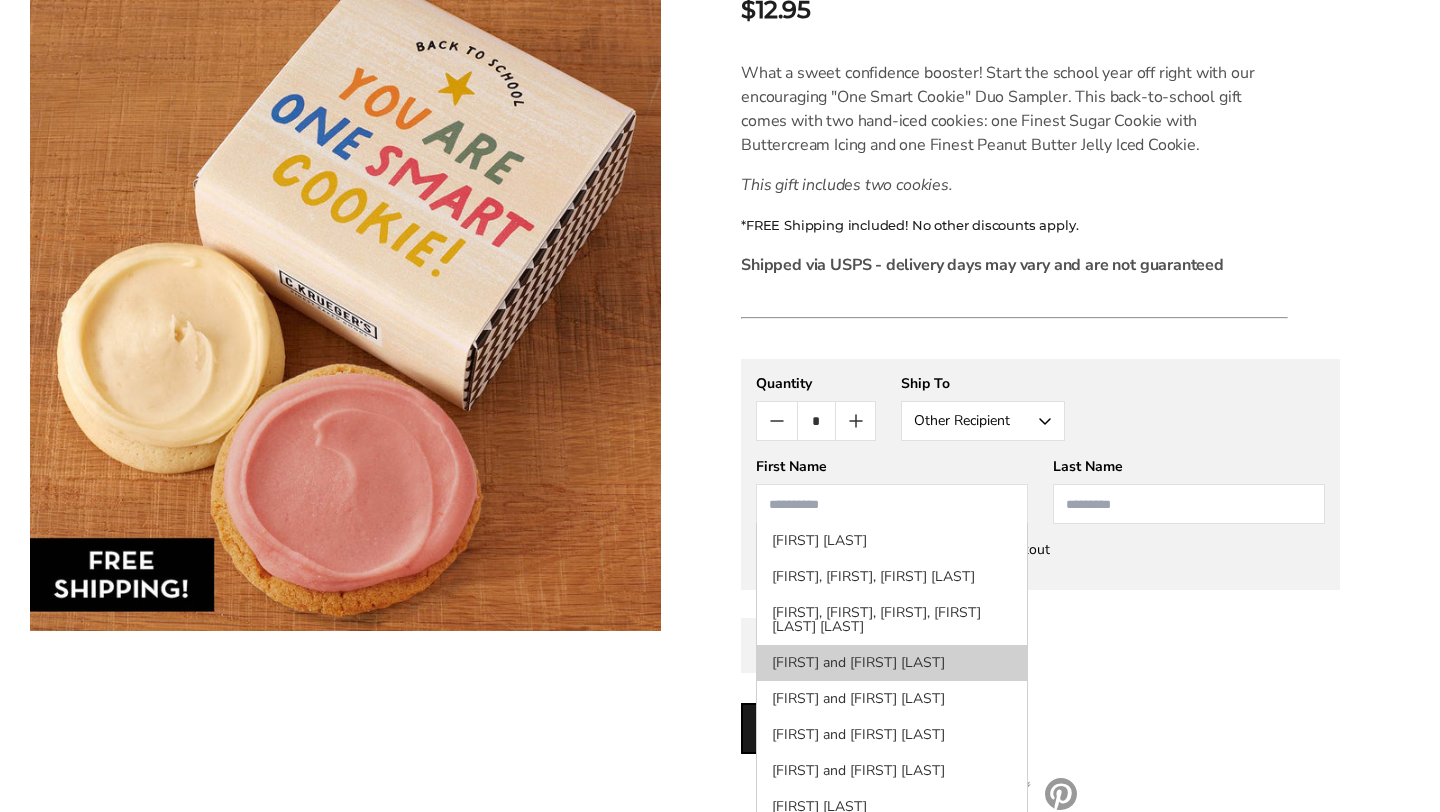 click on "[FIRST] and [LAST]" at bounding box center [892, 663] 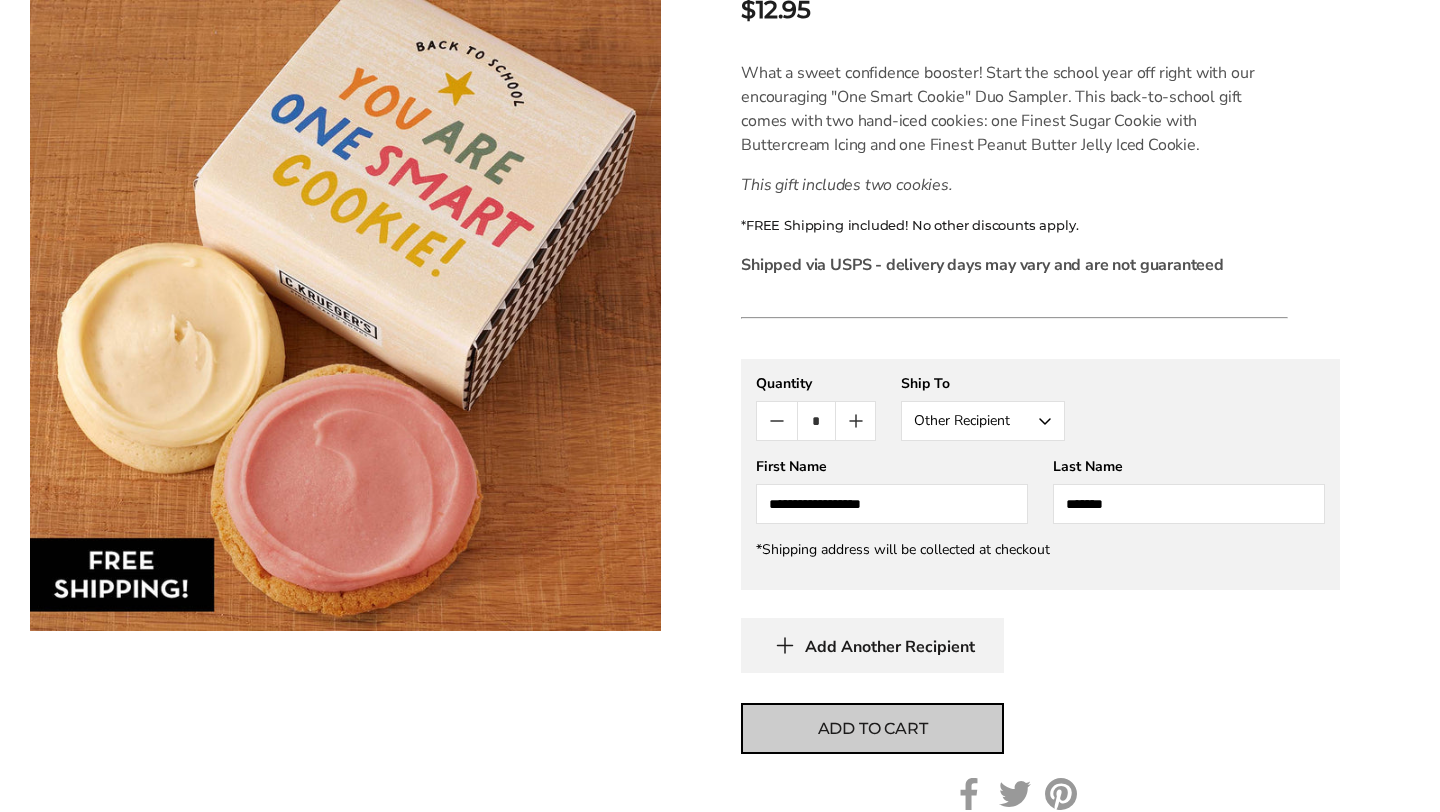 click on "Add to cart" at bounding box center (873, 729) 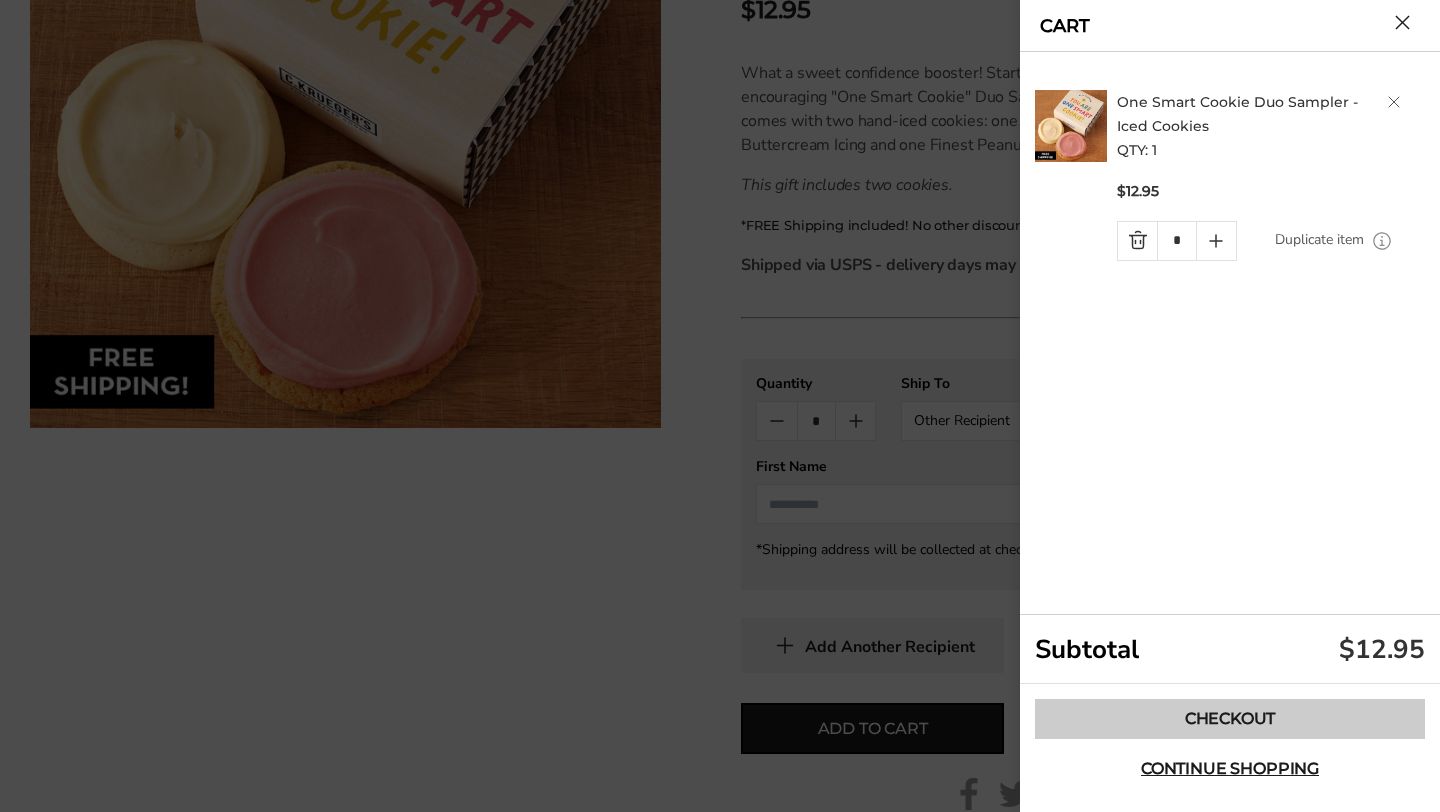 click on "Checkout" at bounding box center [1230, 719] 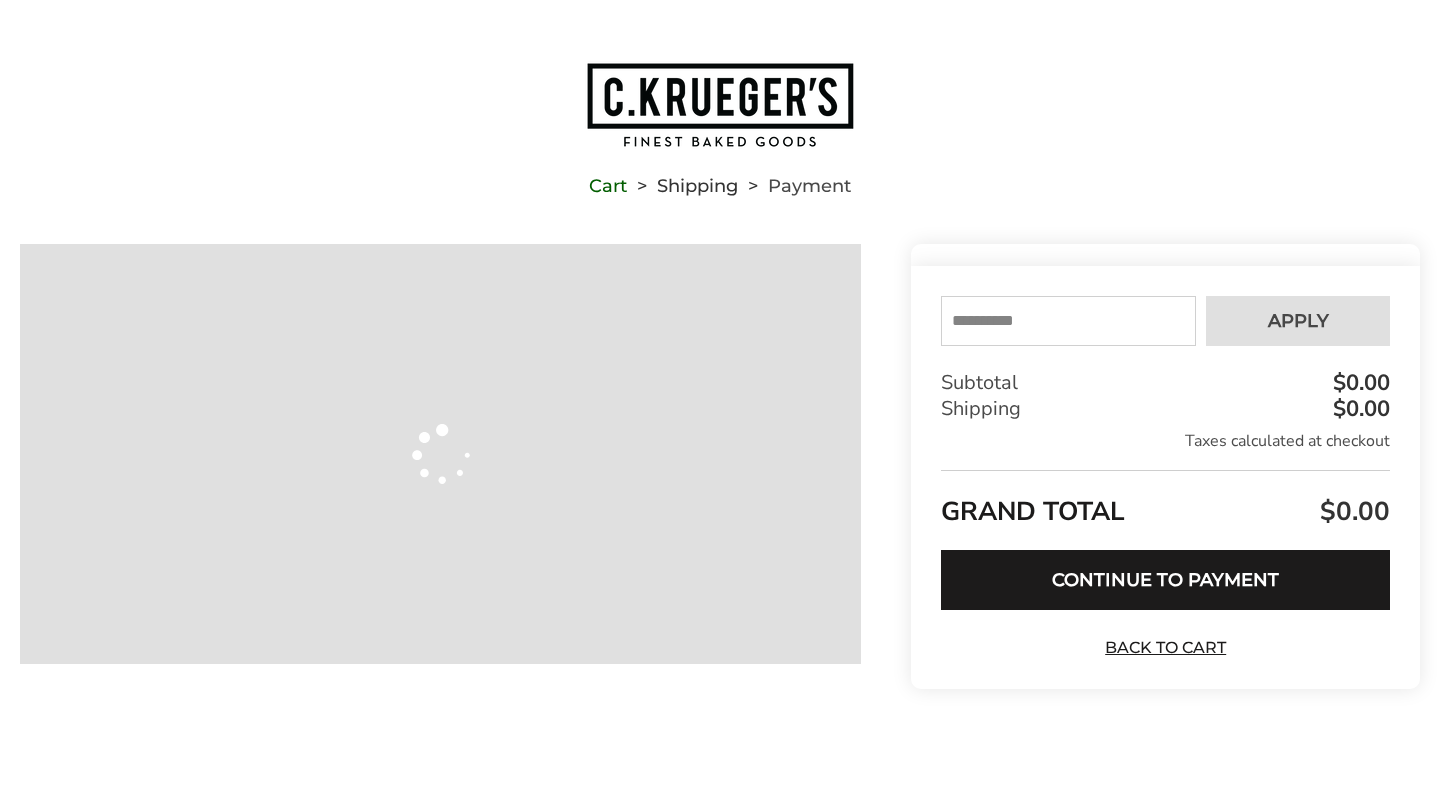 scroll, scrollTop: 0, scrollLeft: 0, axis: both 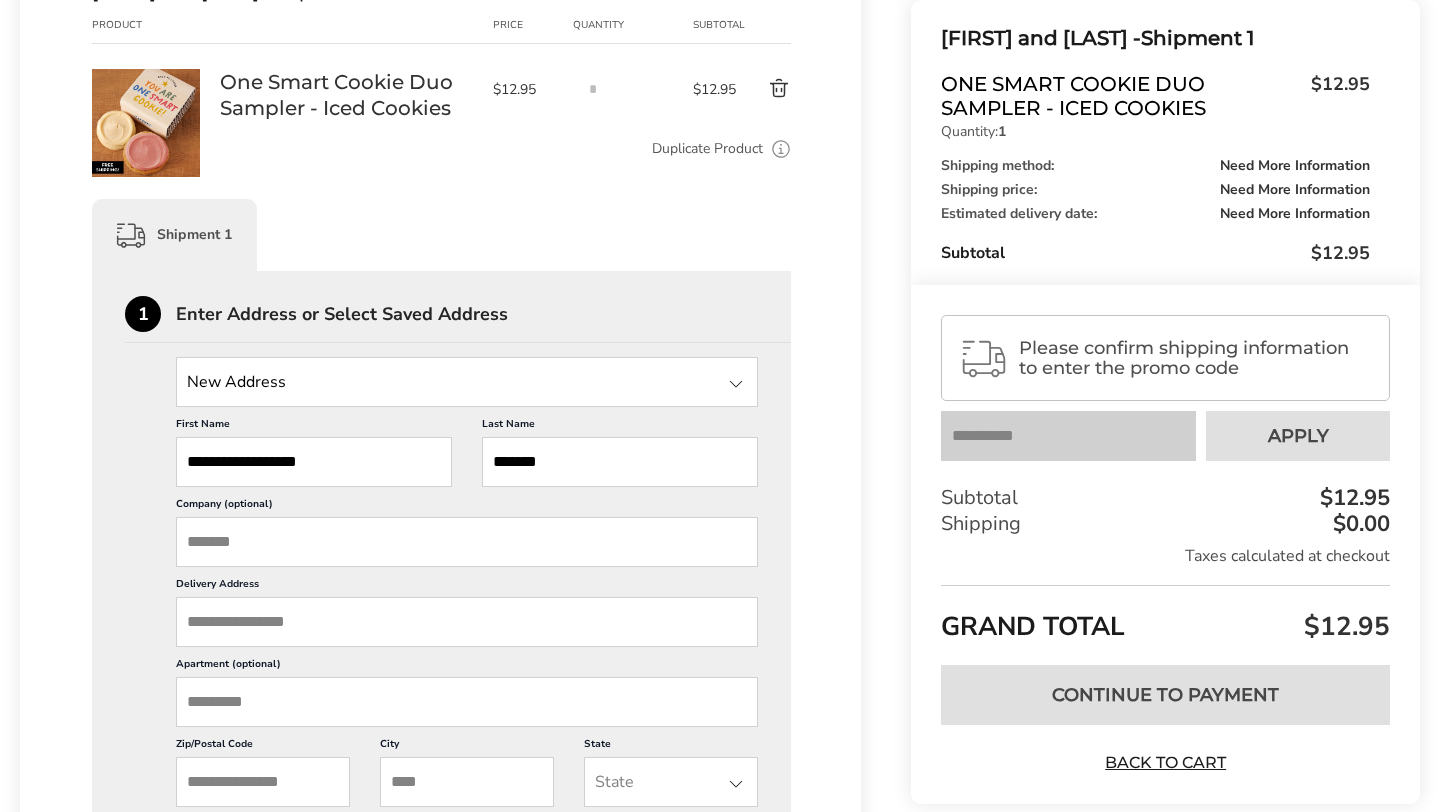 click on "Delivery Address" at bounding box center (467, 622) 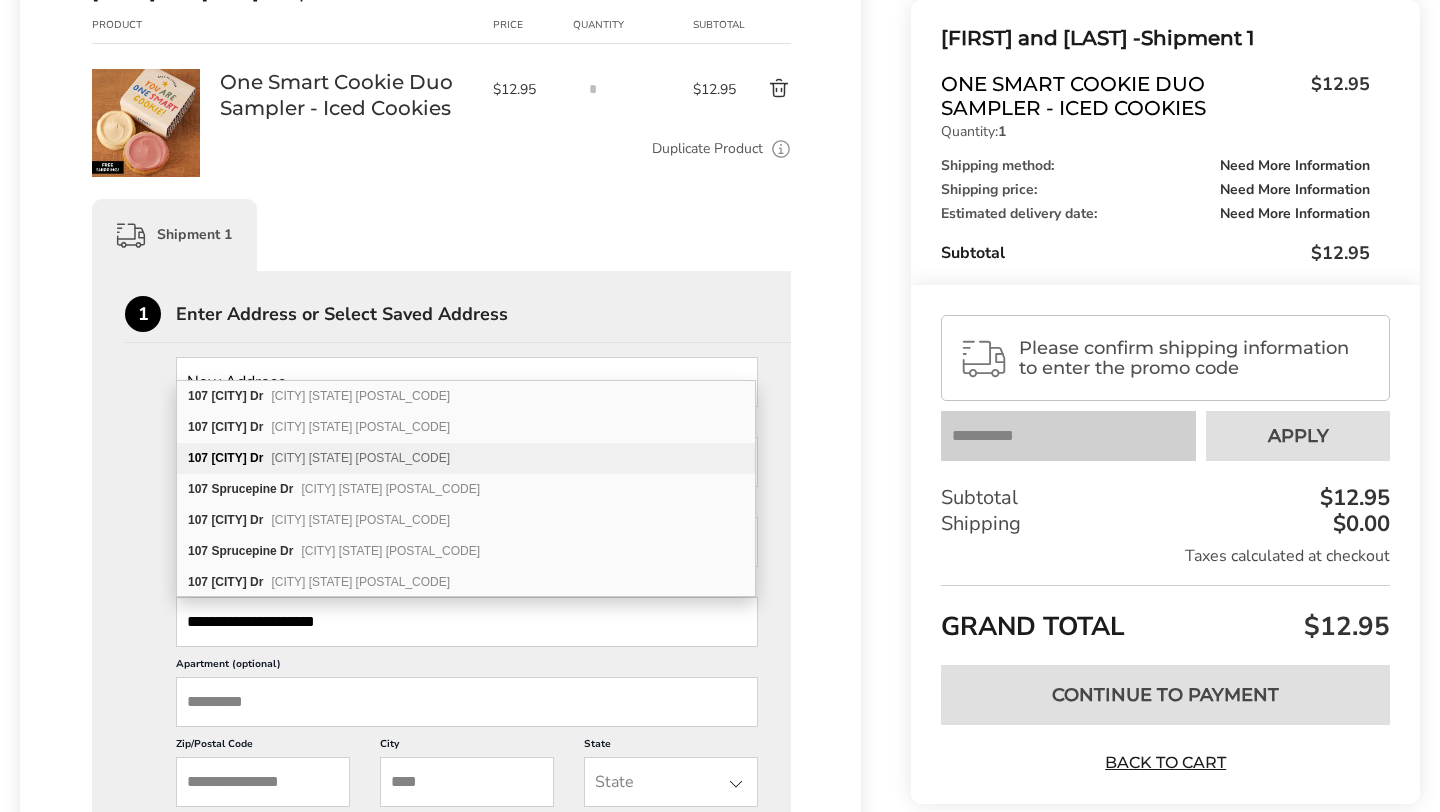click on "[CITY] [STATE] [POSTAL_CODE]" at bounding box center (360, 458) 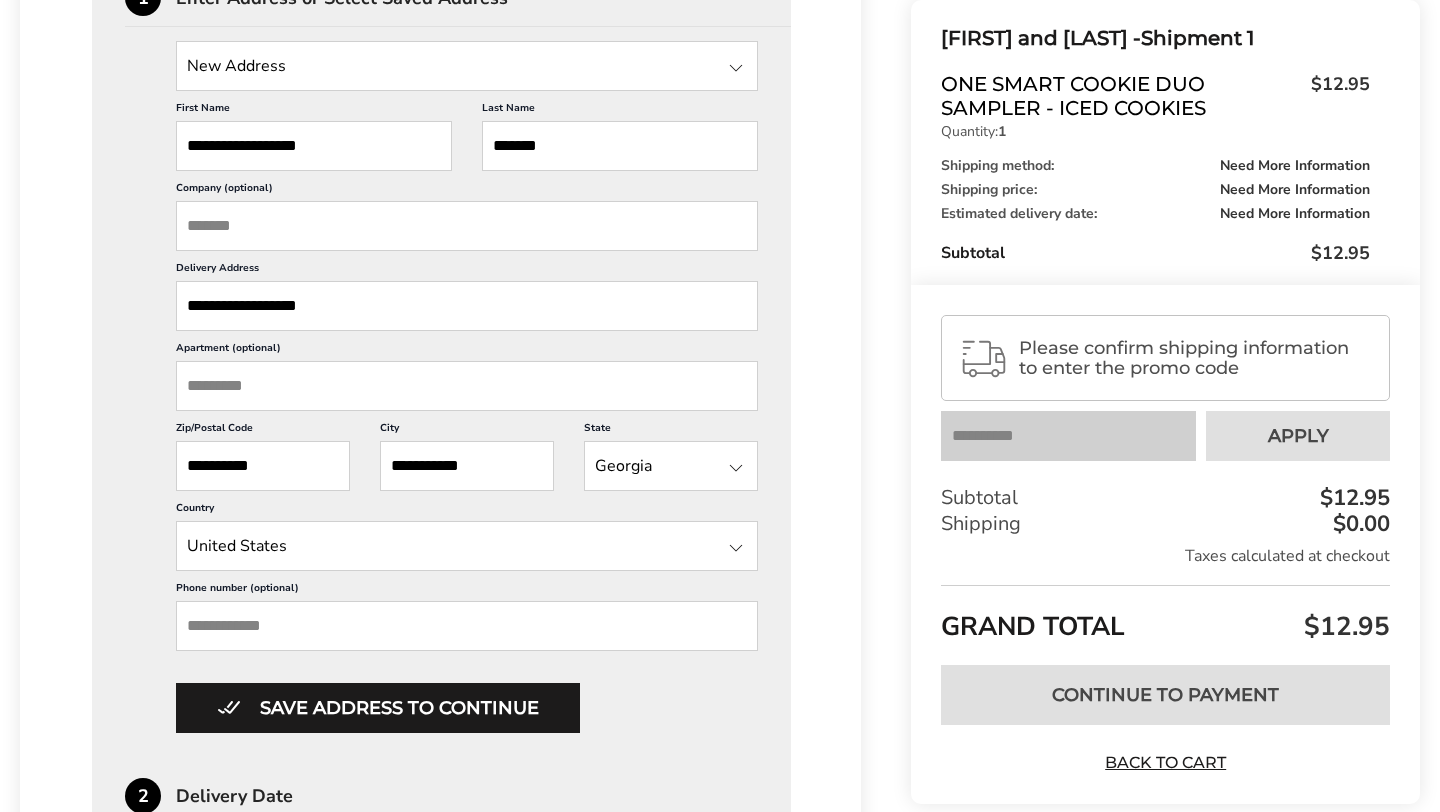 scroll, scrollTop: 624, scrollLeft: 0, axis: vertical 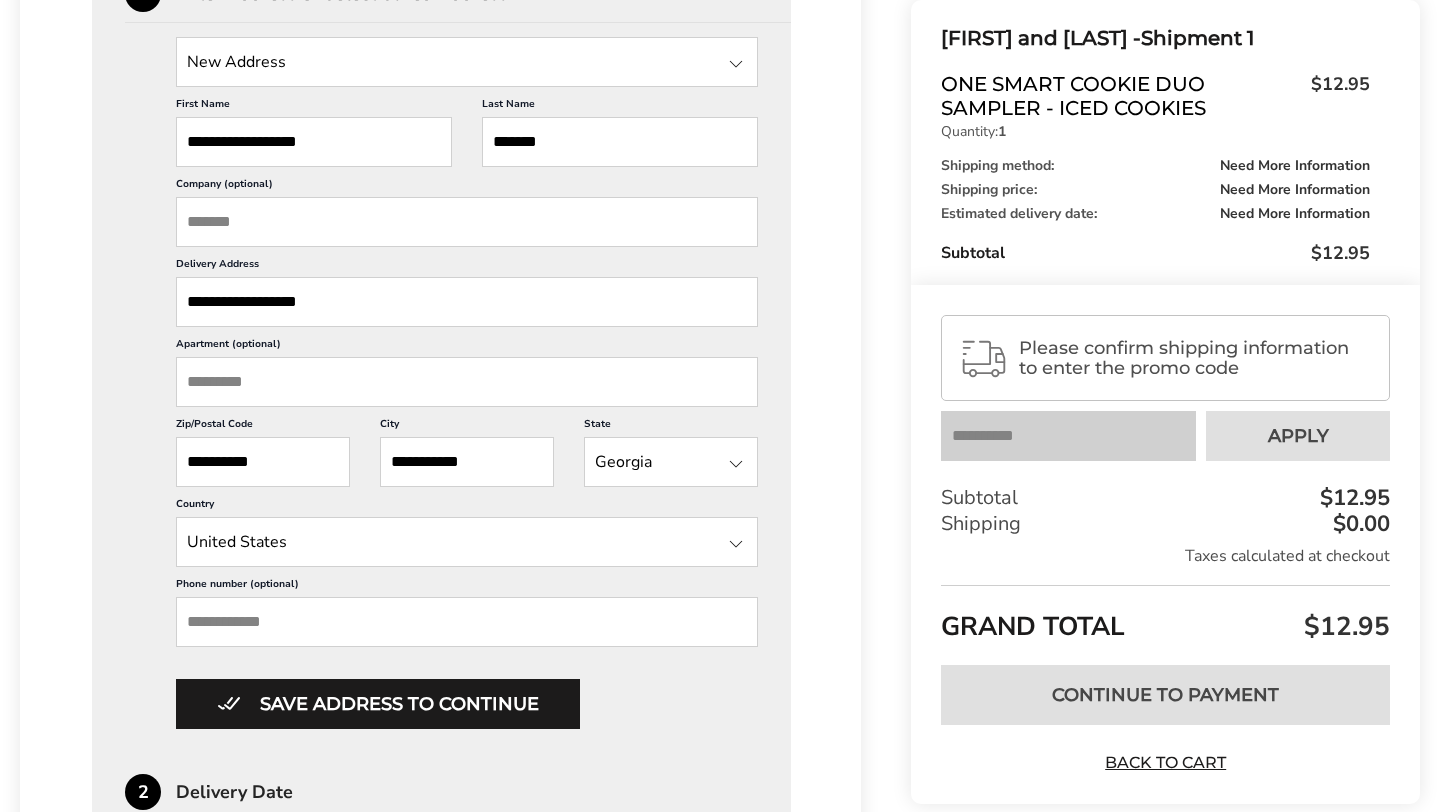 click on "Phone number (optional)" at bounding box center (467, 622) 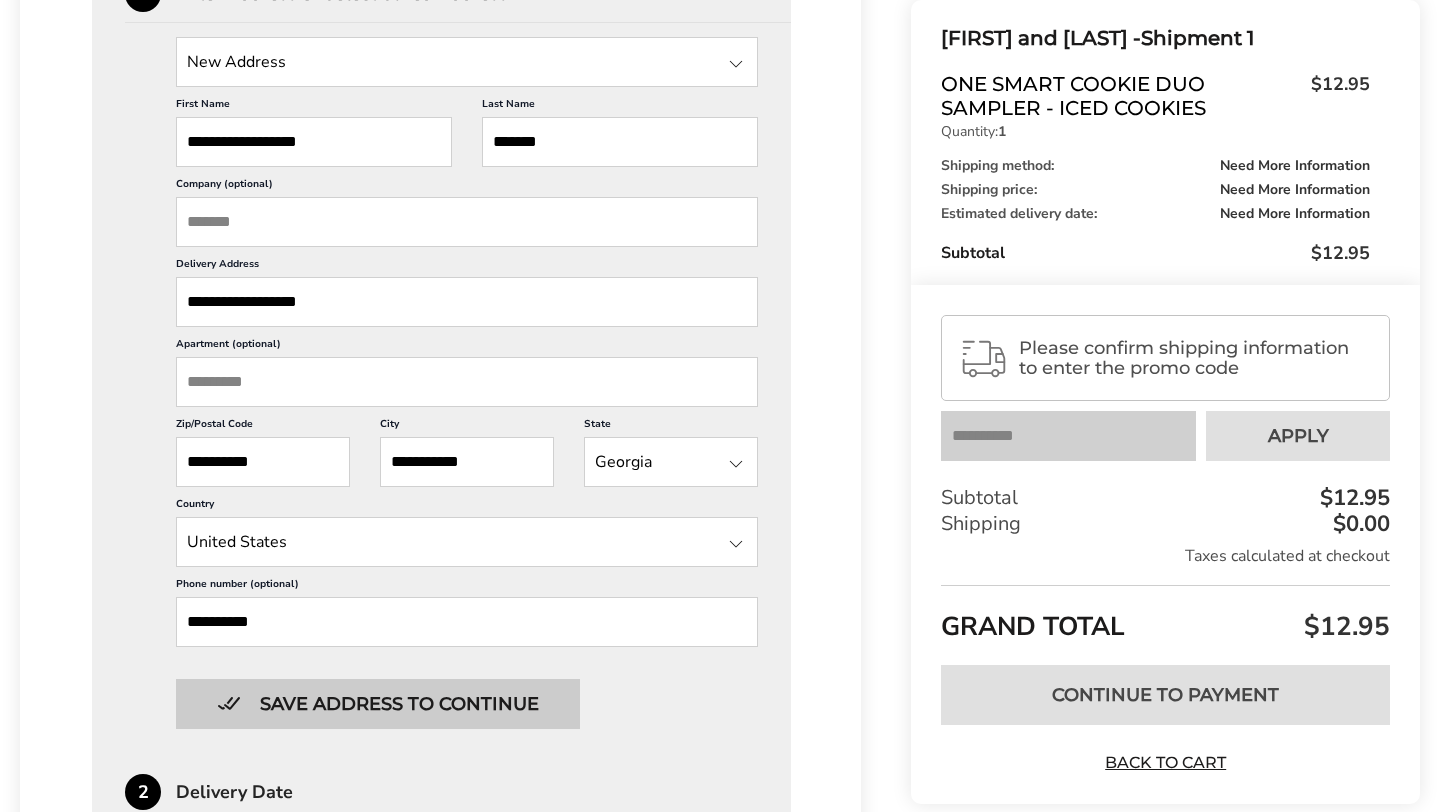 type on "**********" 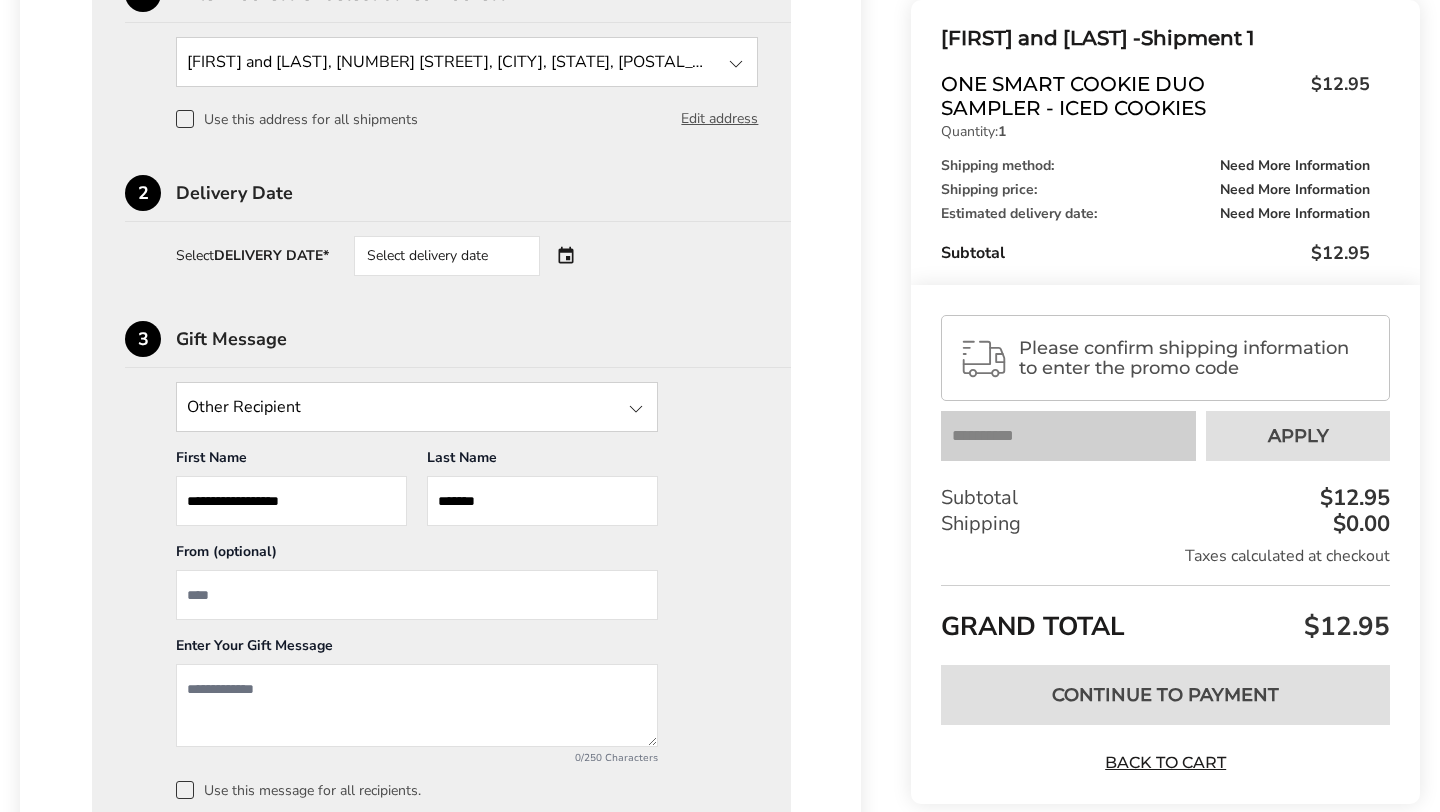 click on "Select delivery date" at bounding box center (475, 256) 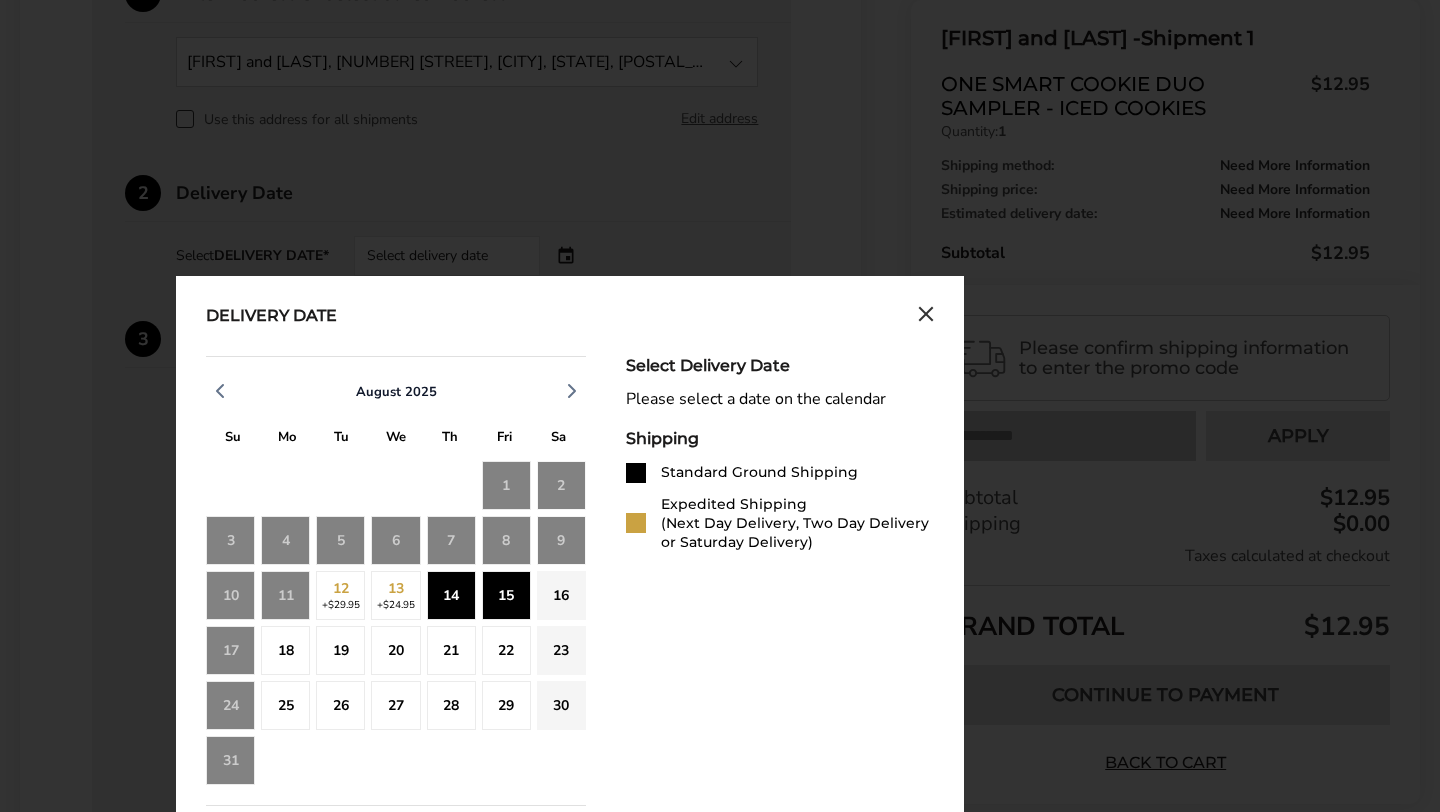click on "14" 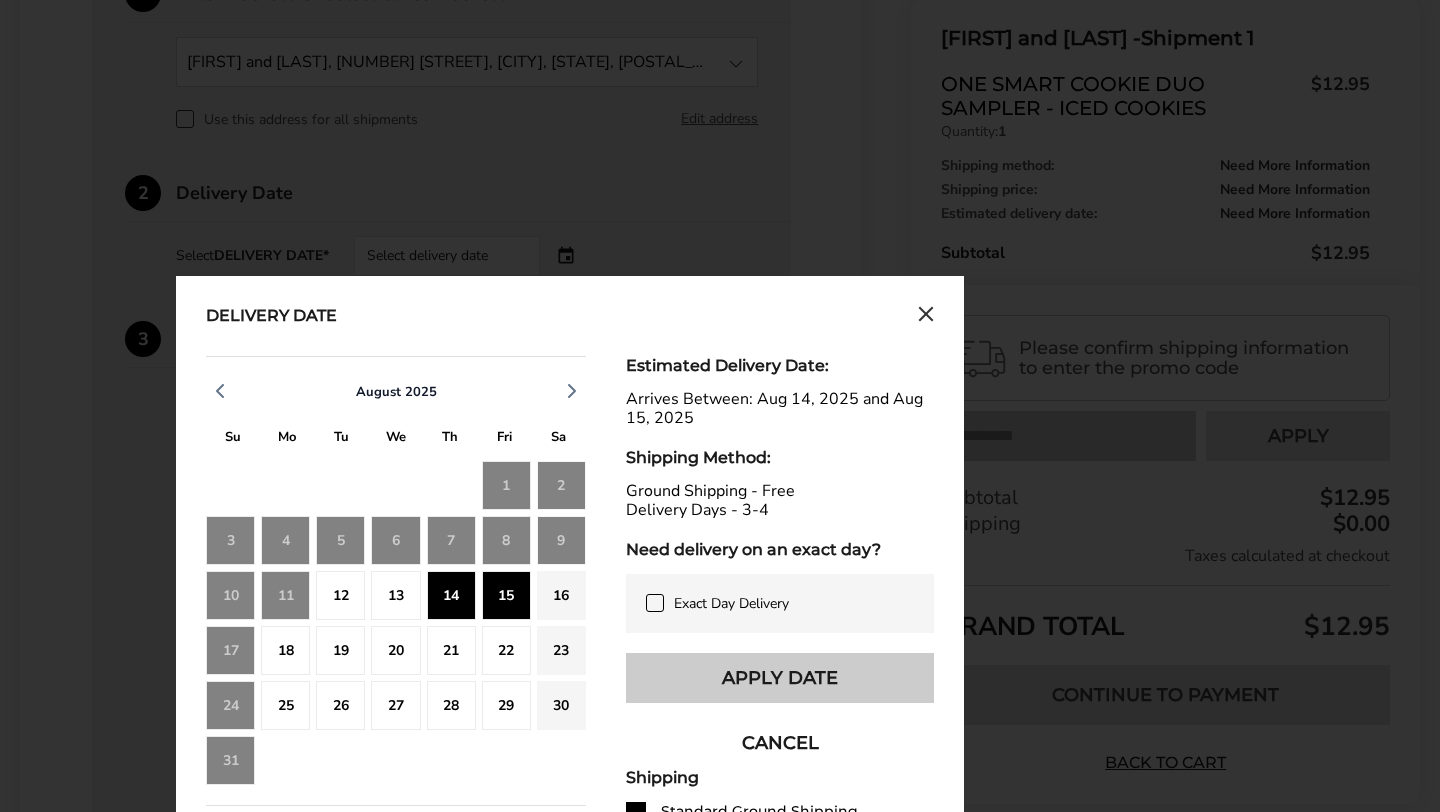 click on "Apply Date" at bounding box center [780, 678] 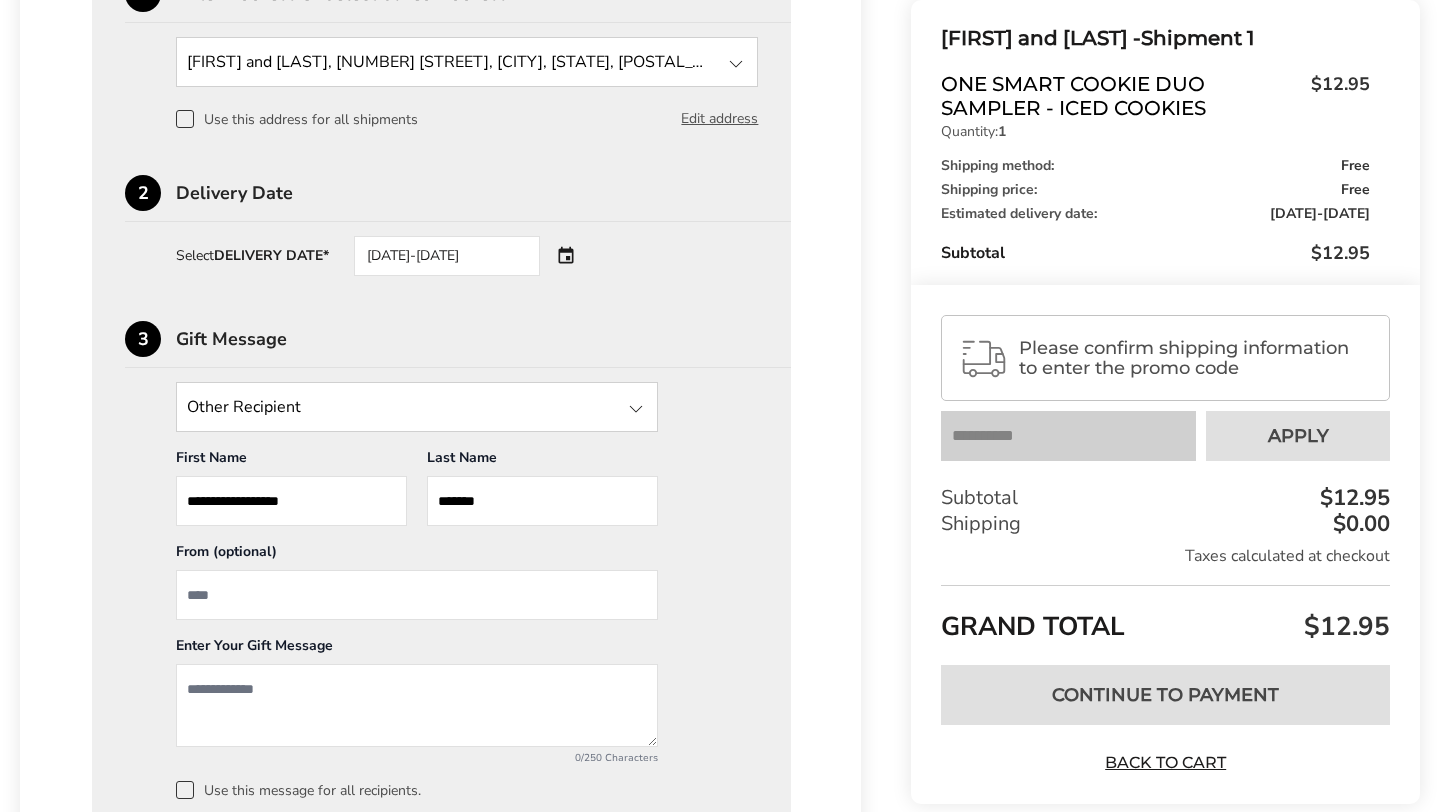 click at bounding box center [417, 595] 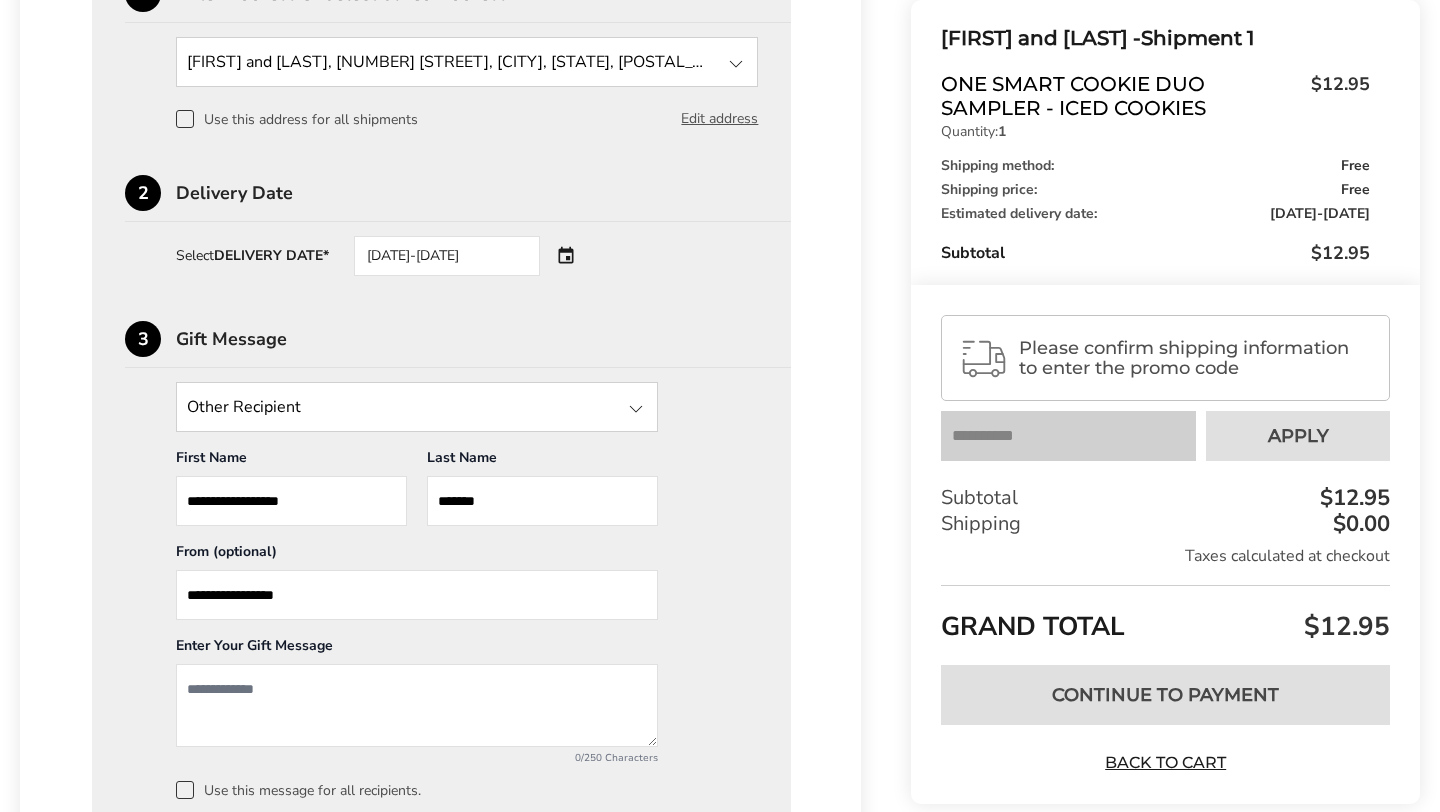 type on "**********" 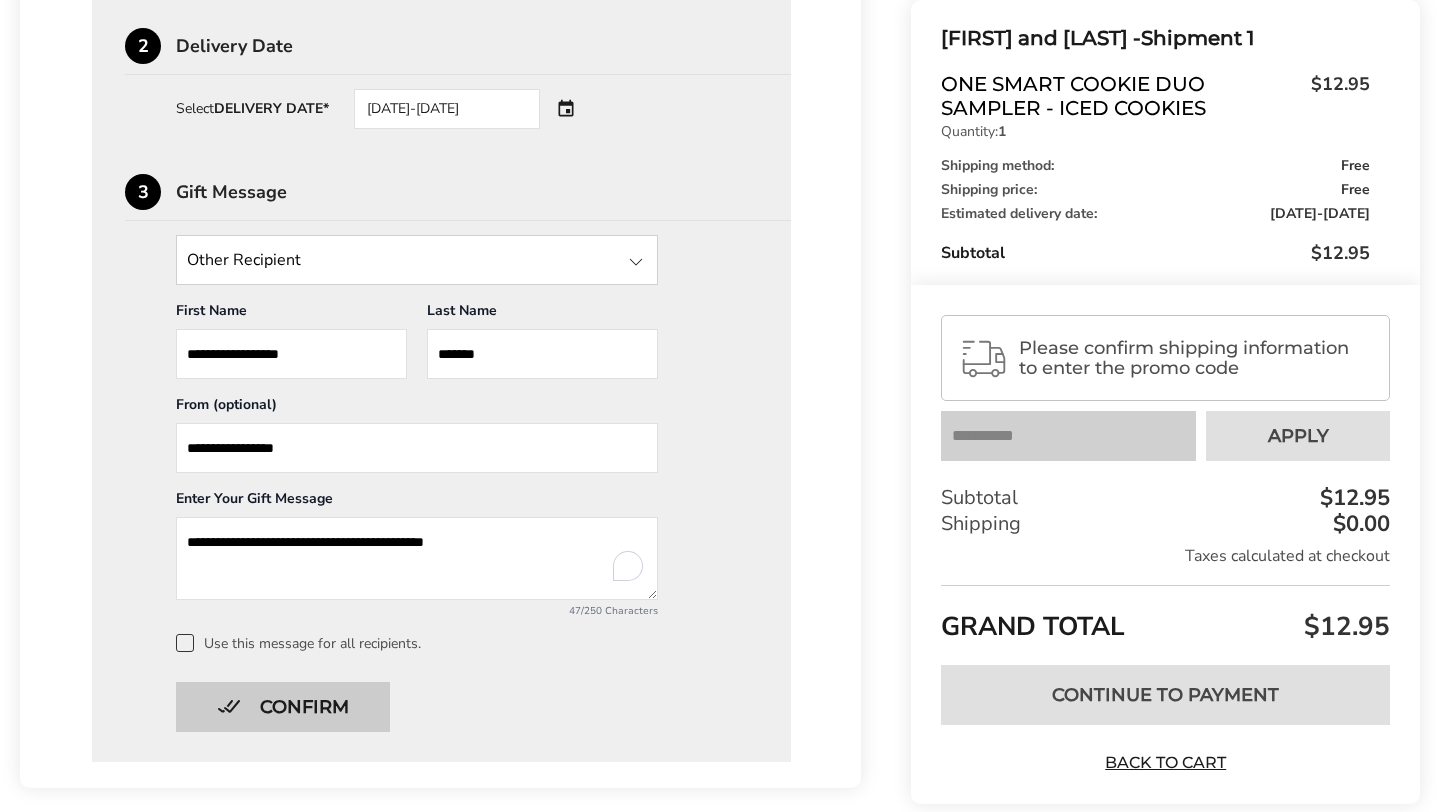 type on "**********" 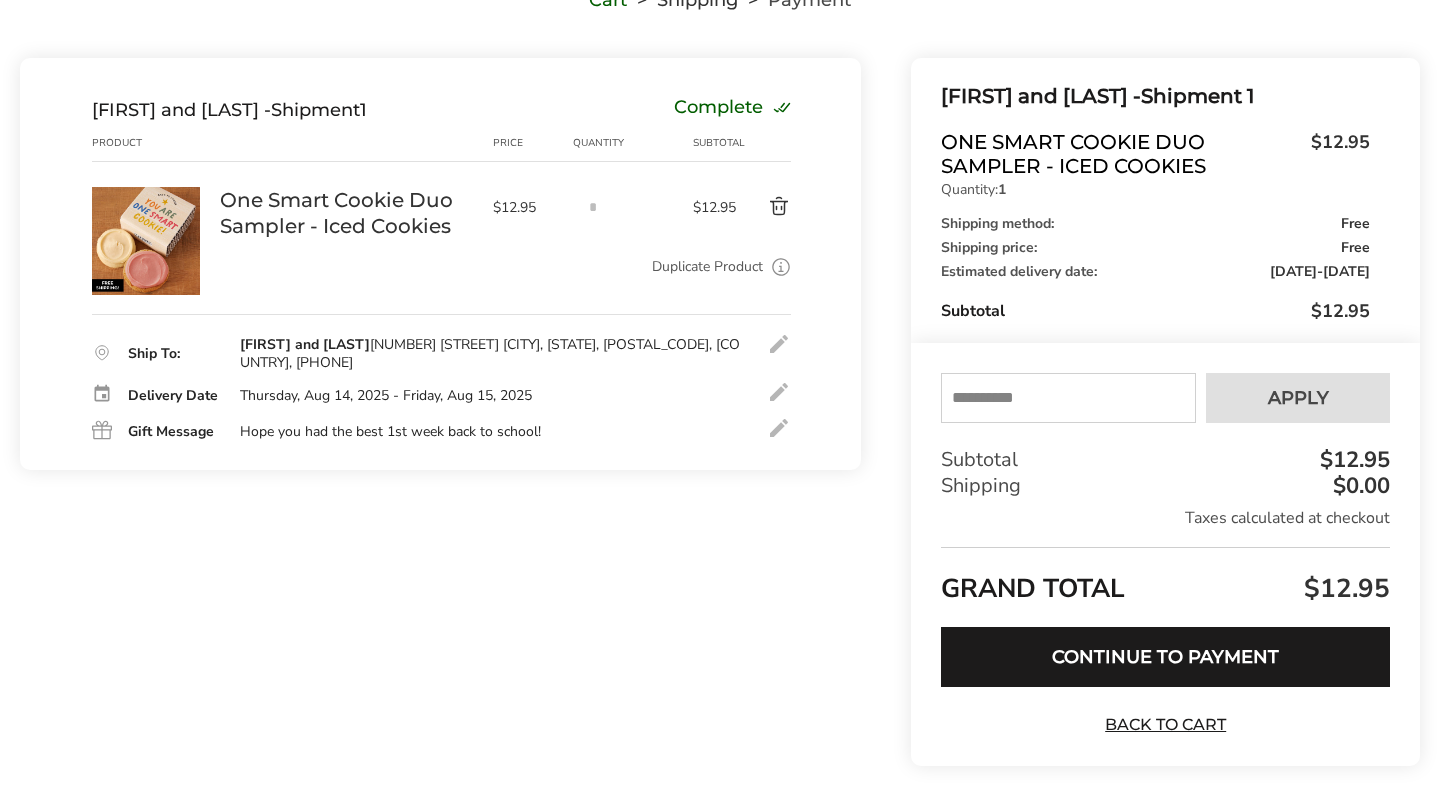 scroll, scrollTop: 118, scrollLeft: 0, axis: vertical 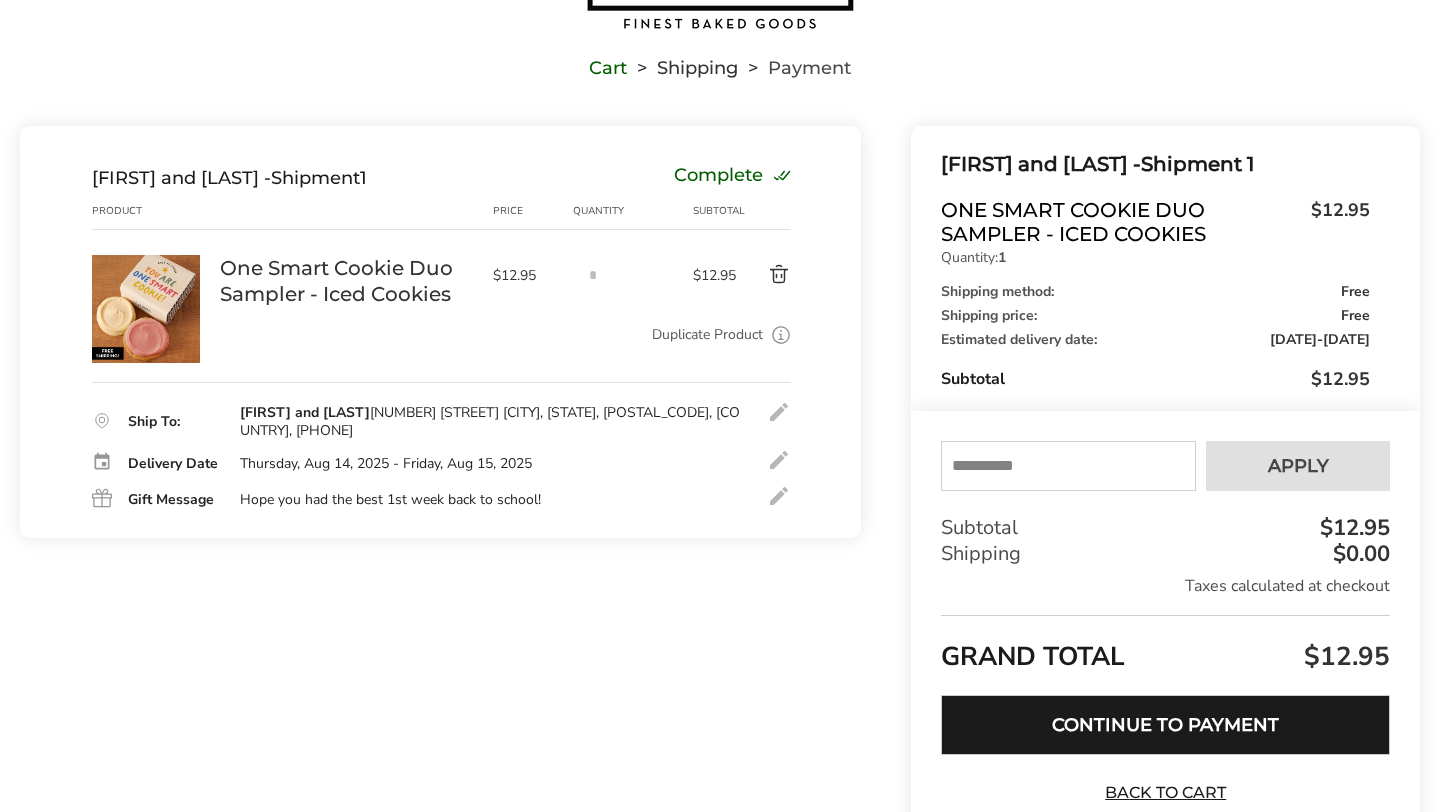click on "Continue to Payment" at bounding box center [1165, 725] 